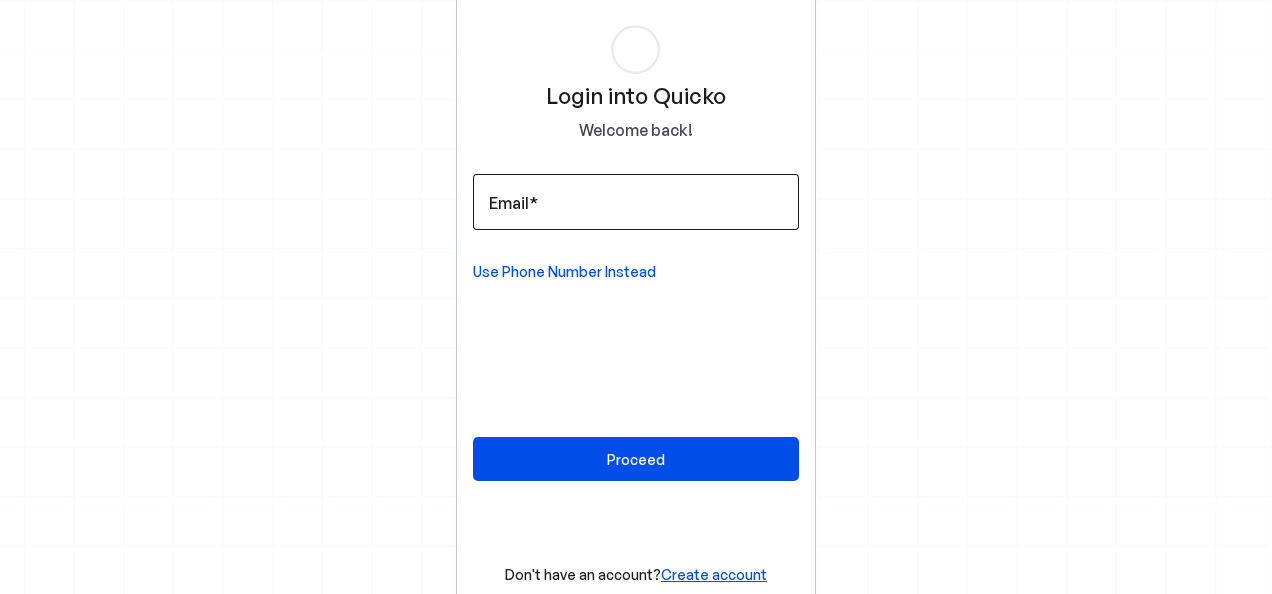click on "Email" at bounding box center (509, 203) 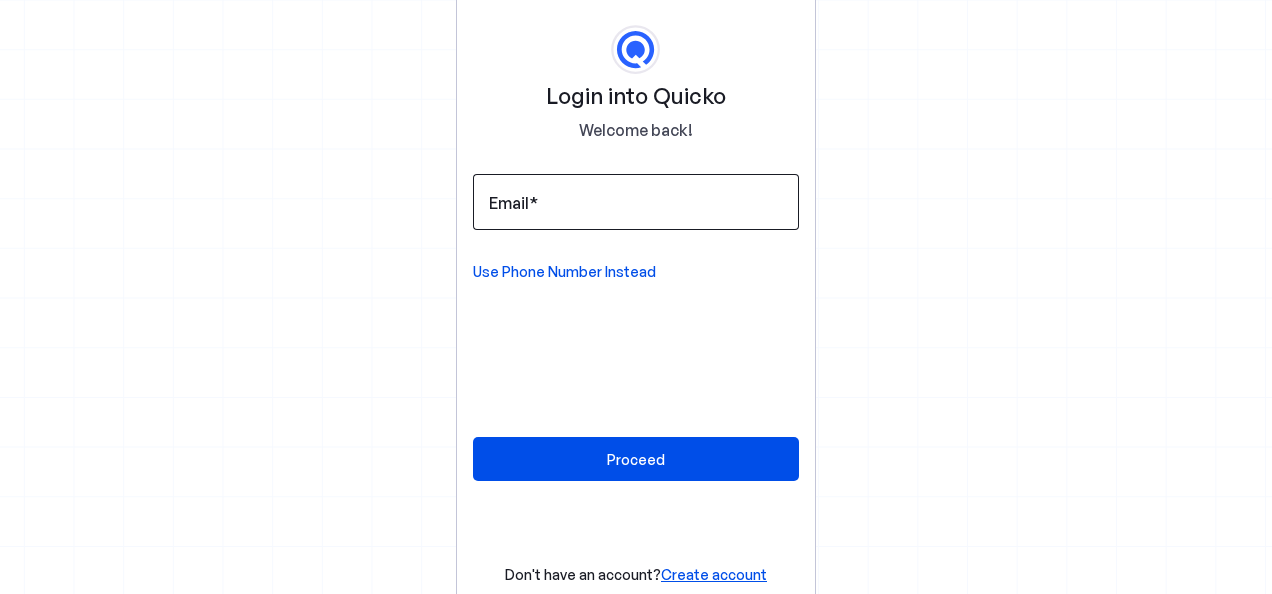 click on "Email" at bounding box center [636, 202] 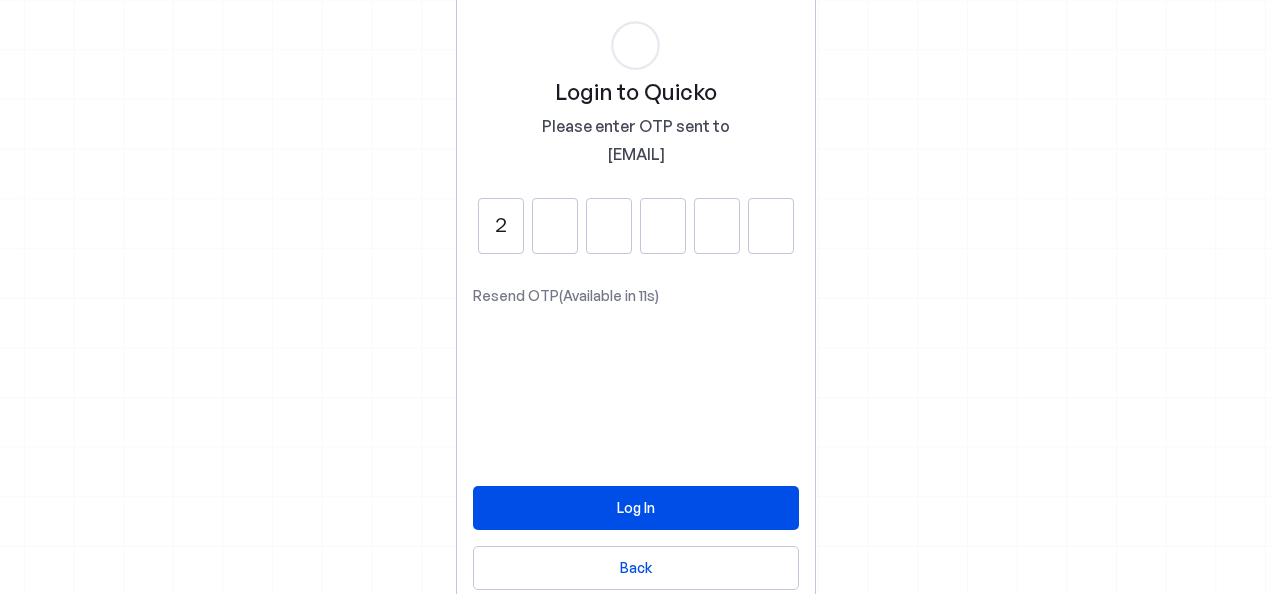 type on "2" 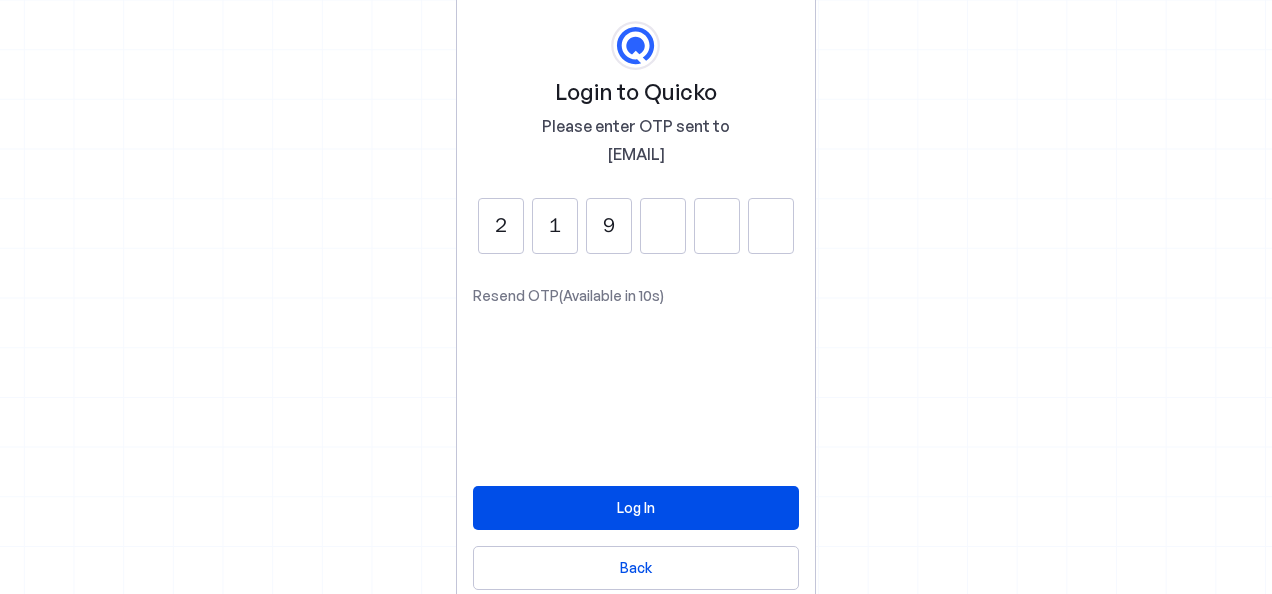 type on "9" 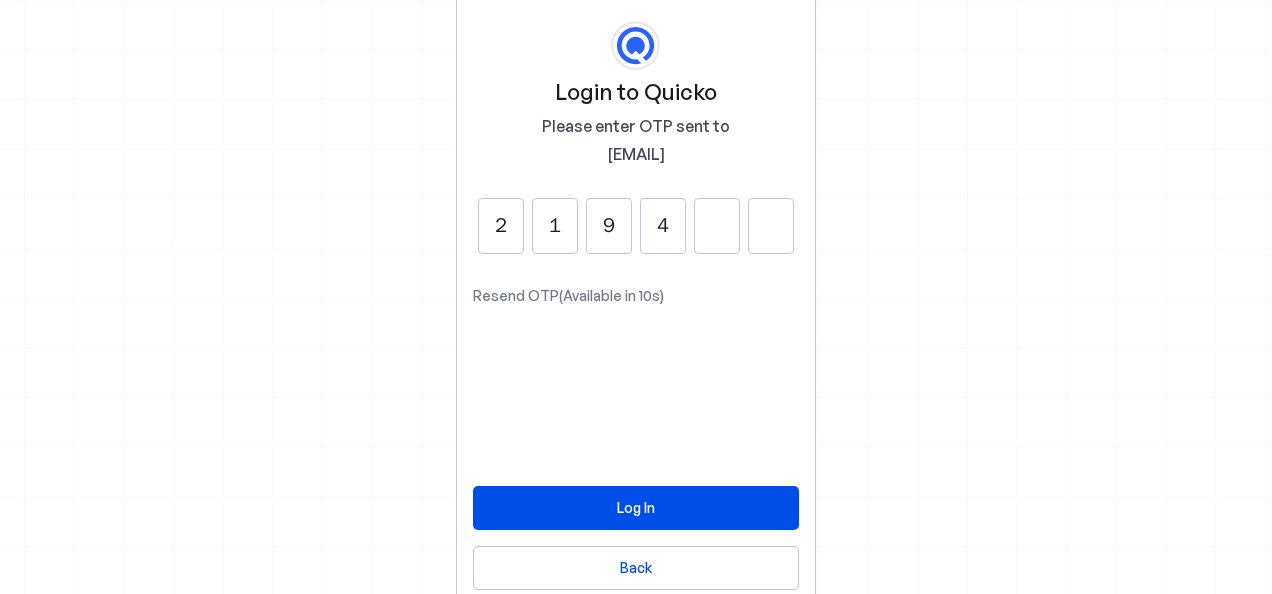 type on "4" 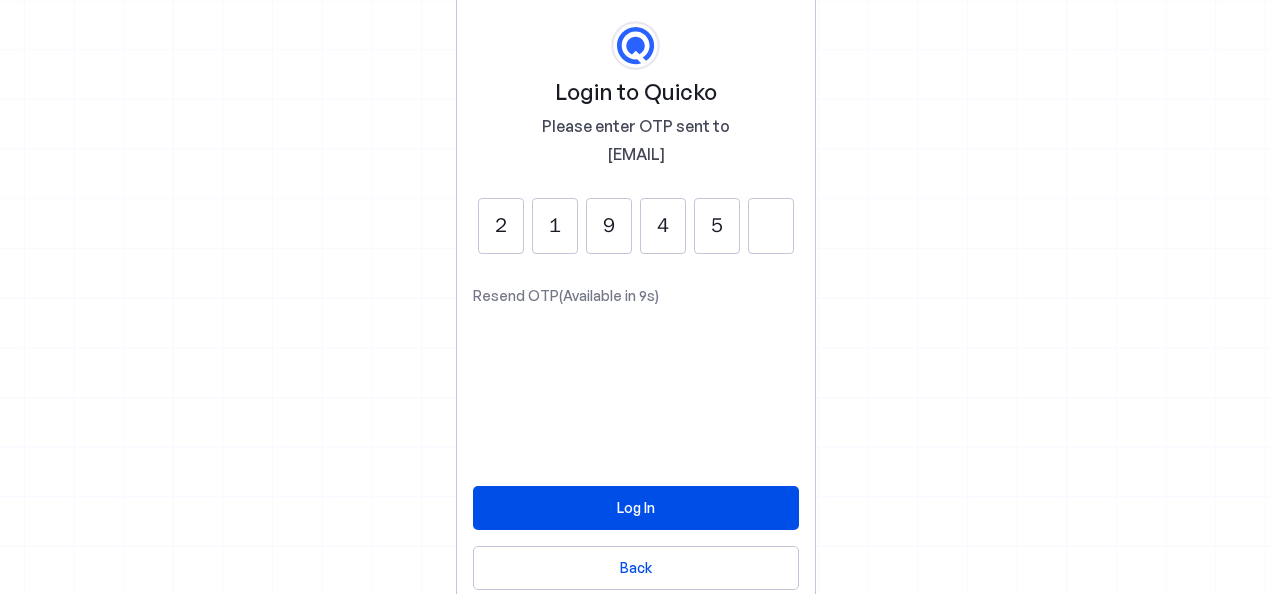 type on "5" 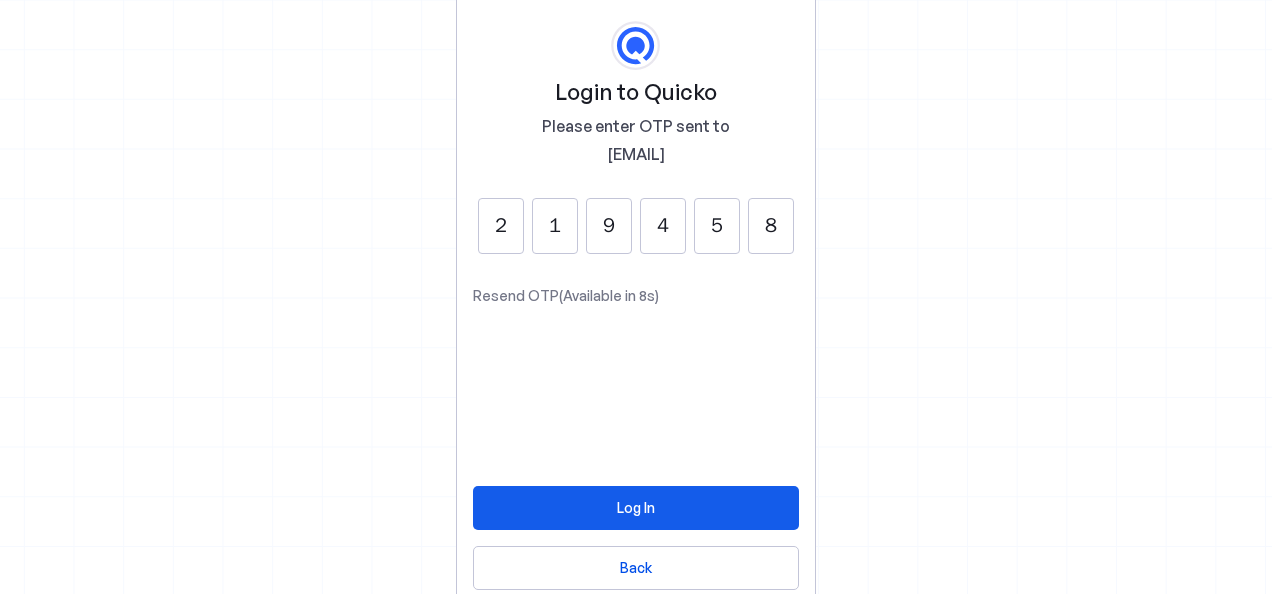 type on "8" 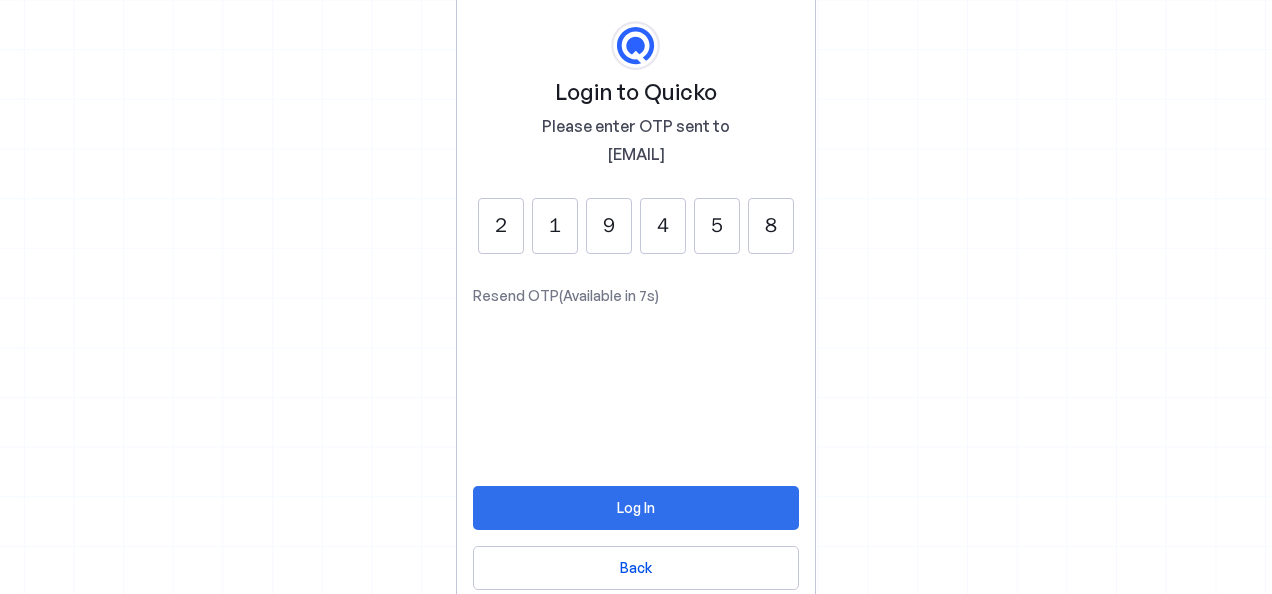 click on "Log In" at bounding box center [636, 507] 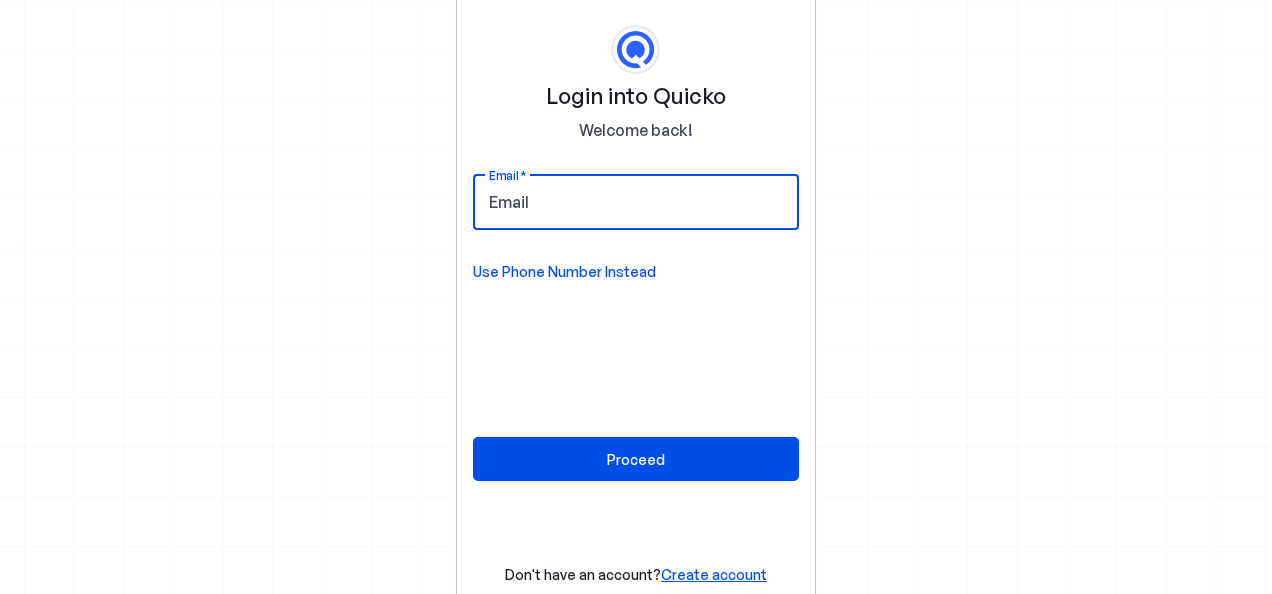 click on "Email" at bounding box center [636, 202] 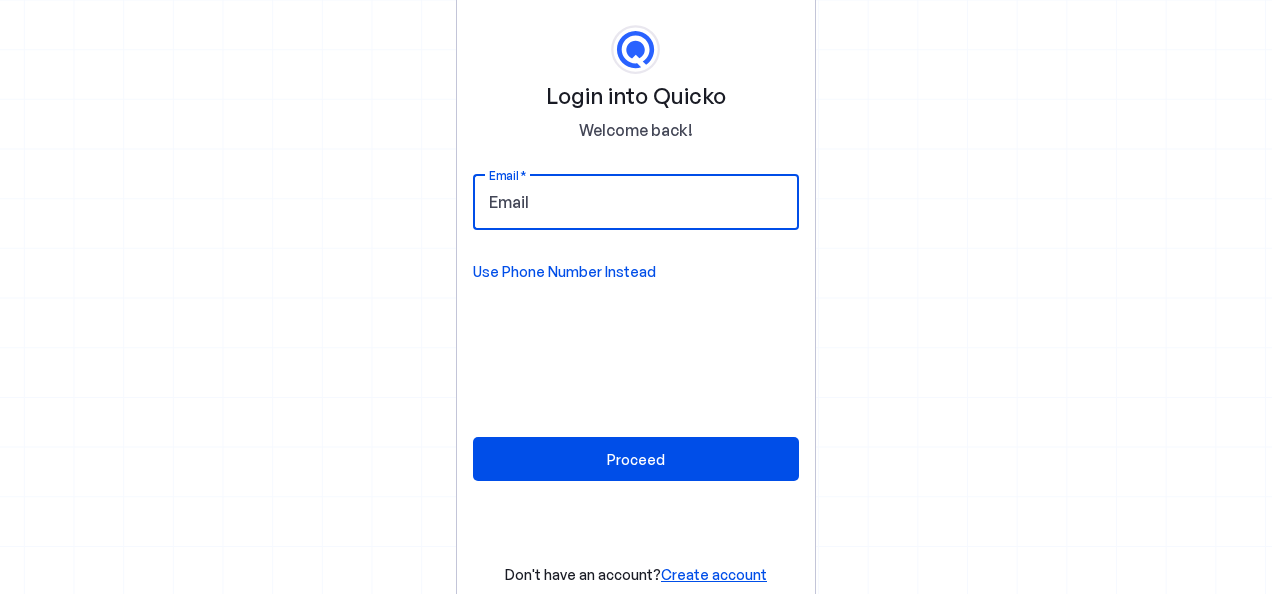 type on "[EMAIL]" 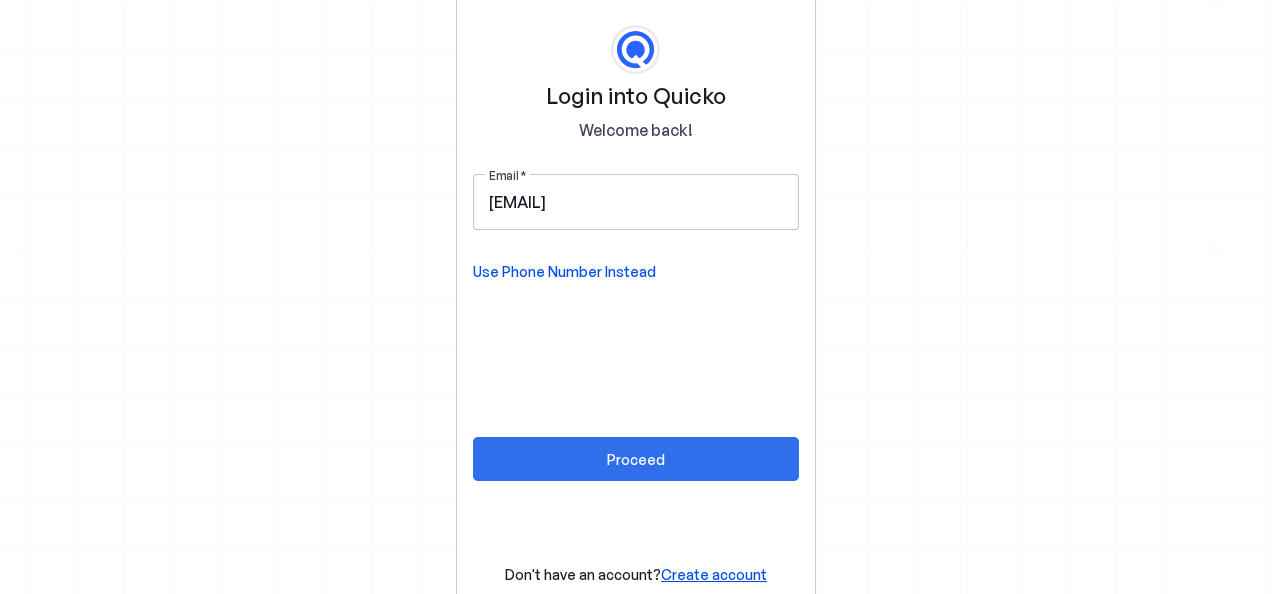 click on "Proceed" at bounding box center (636, 459) 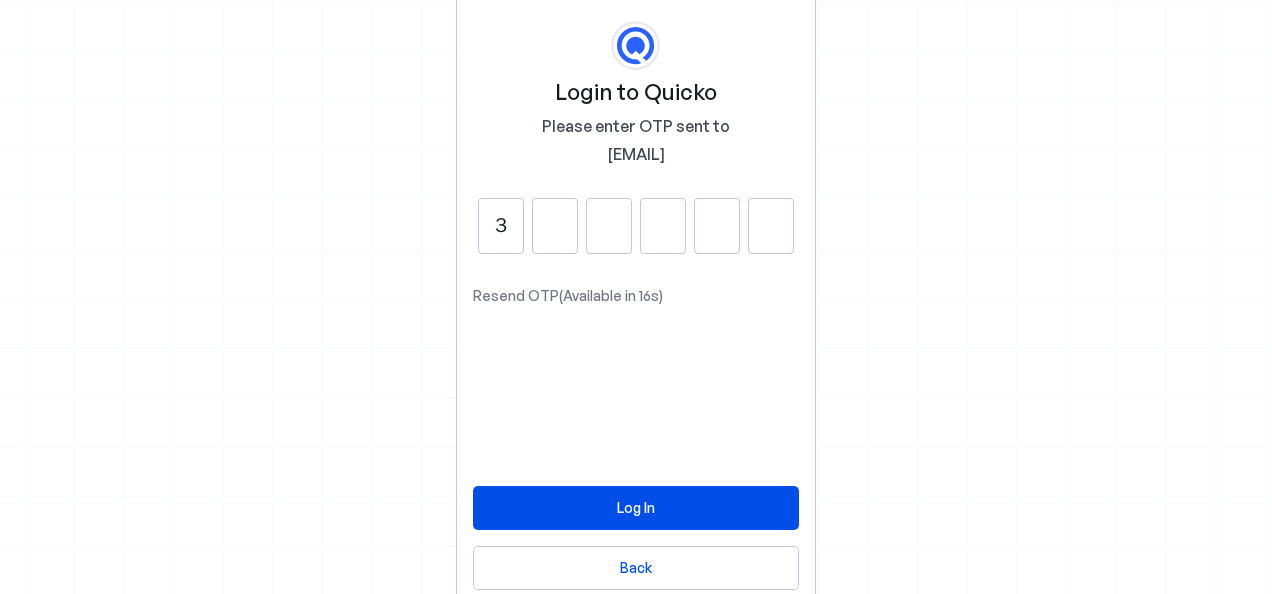 type on "3" 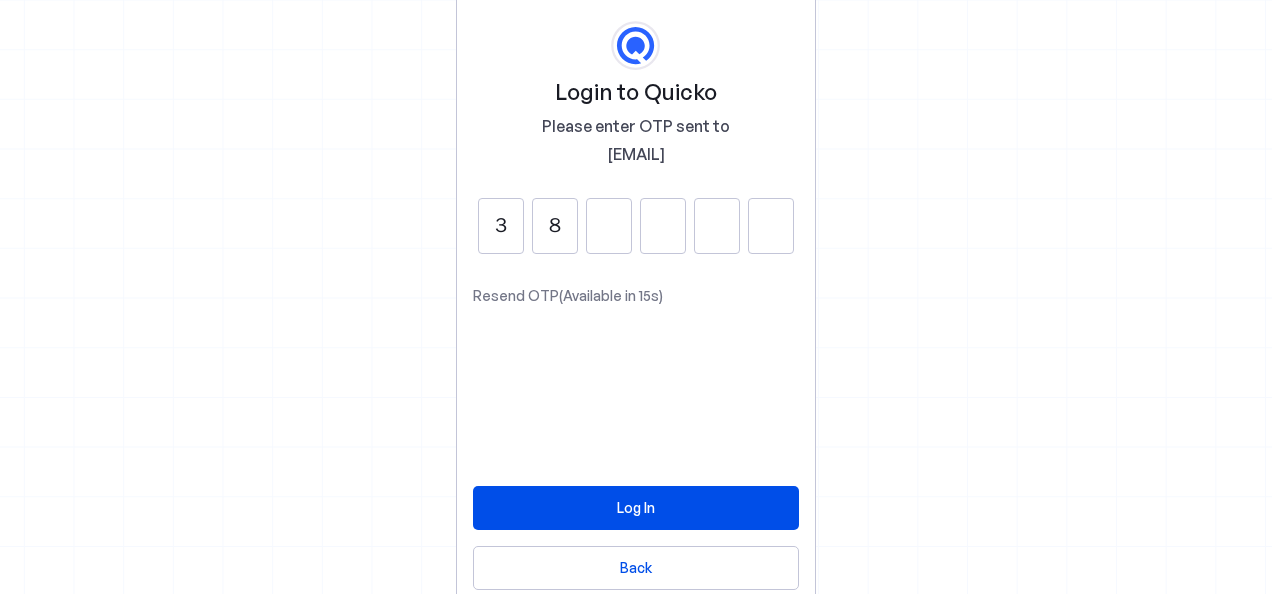 type on "8" 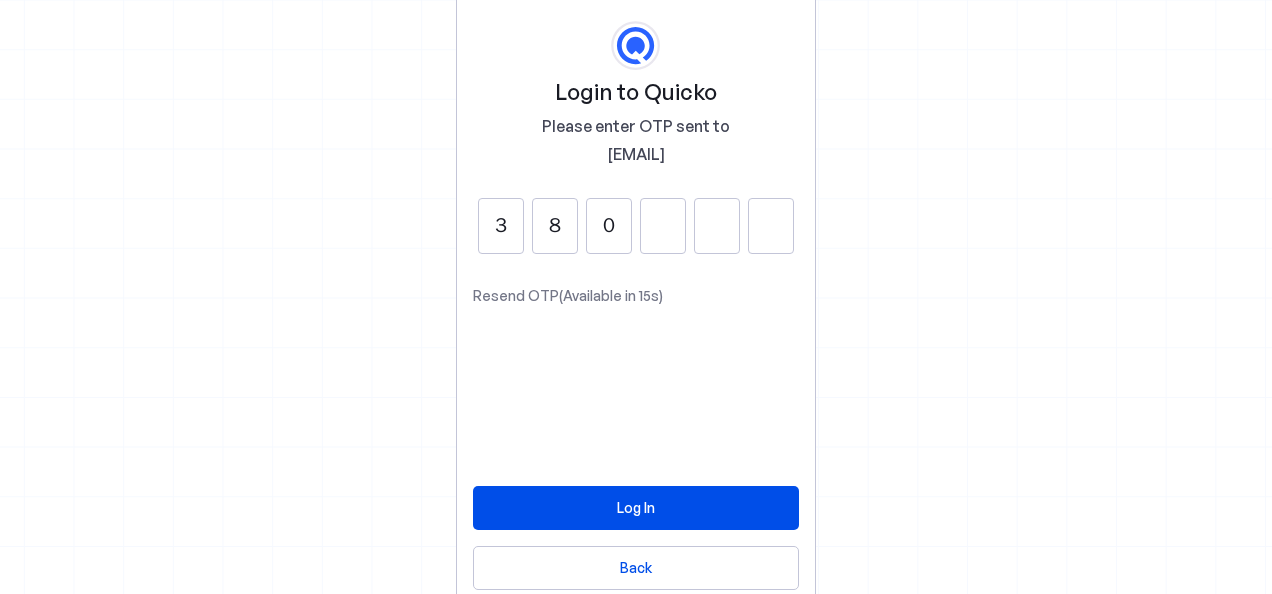 type on "0" 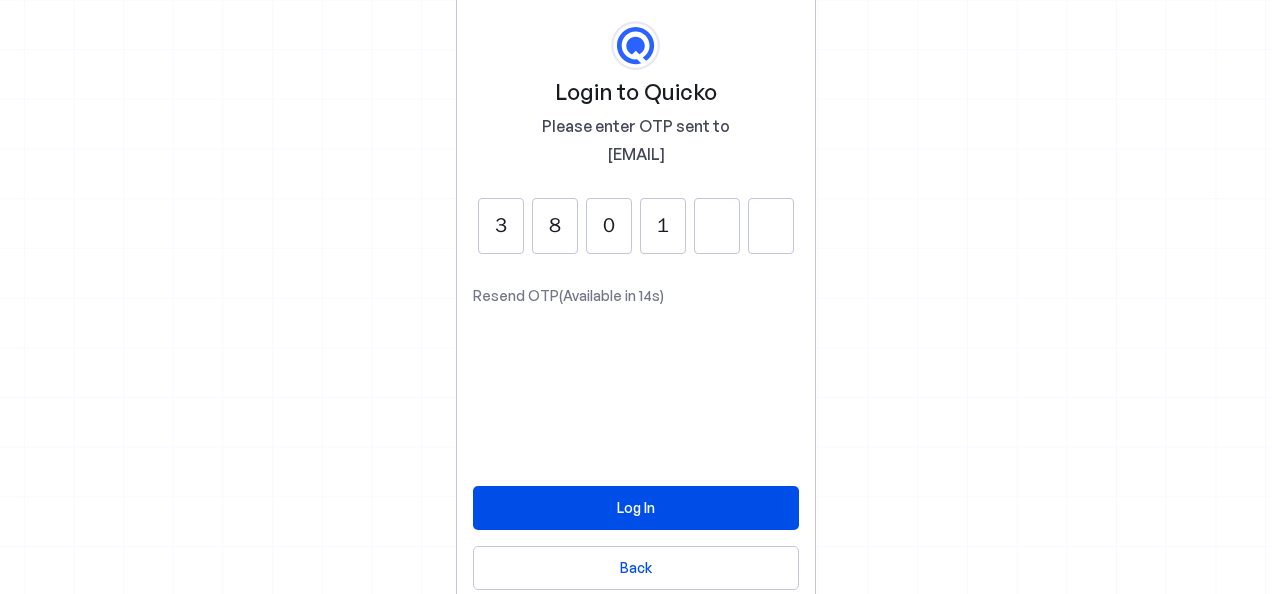 type on "1" 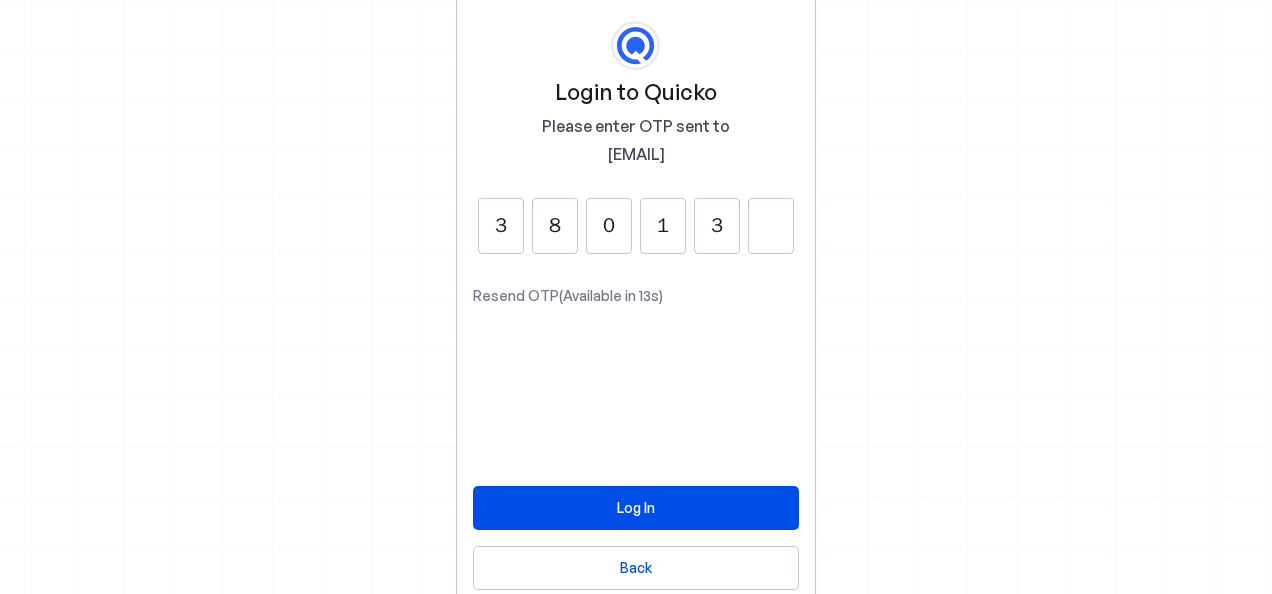 type on "3" 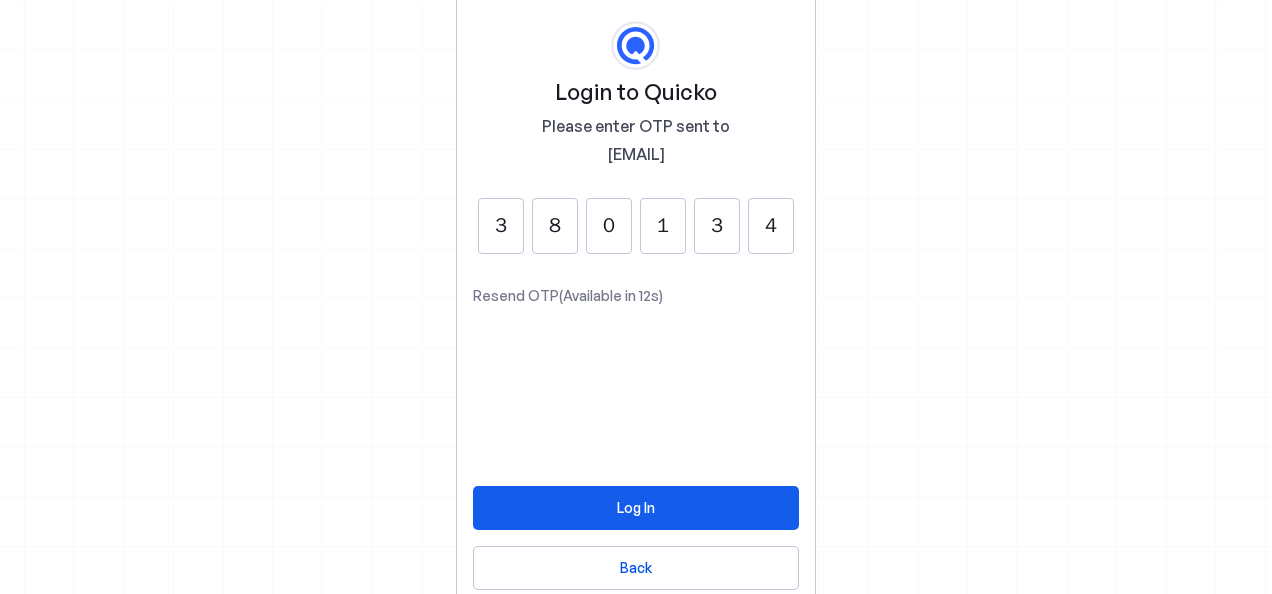 type on "4" 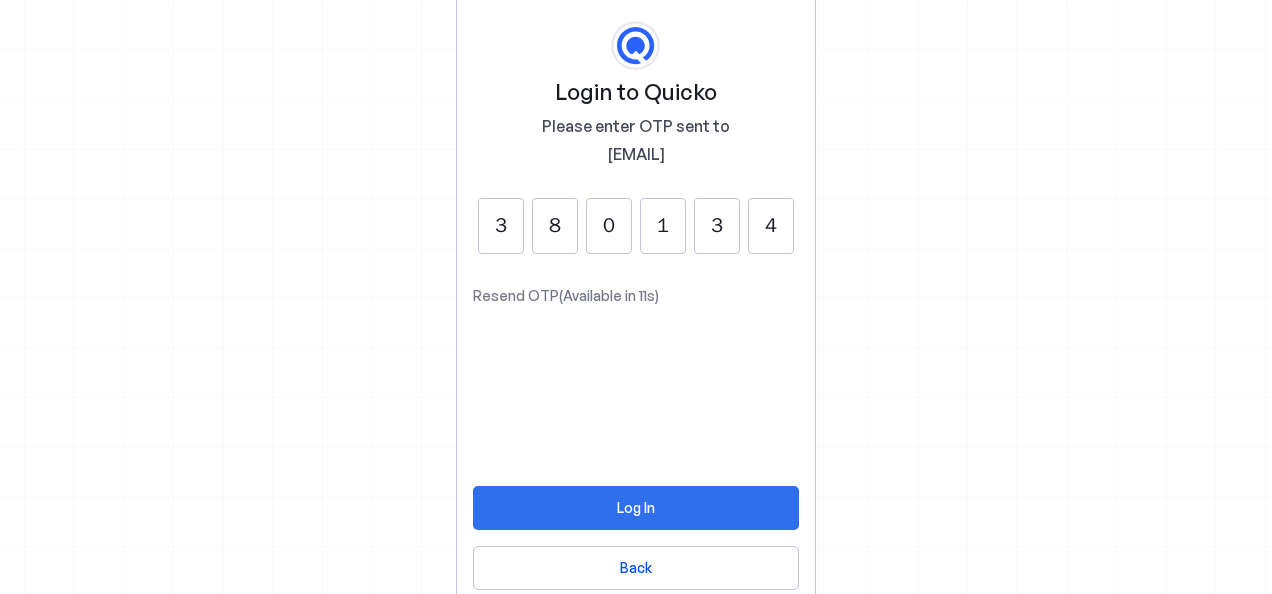 click on "Log In" at bounding box center [636, 507] 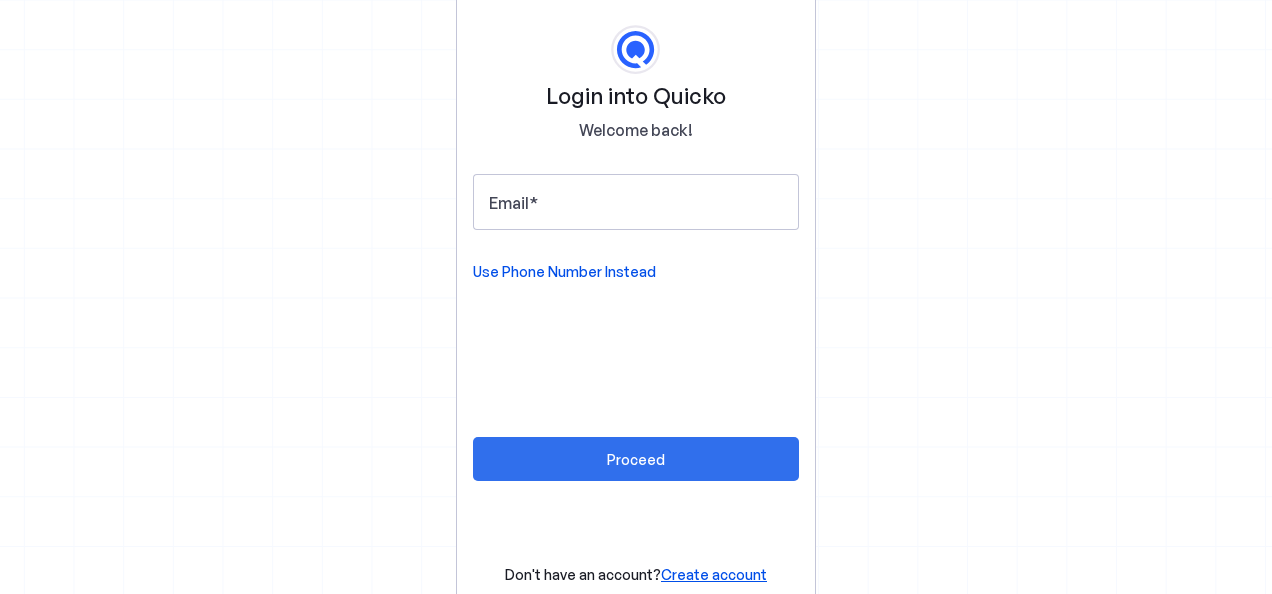 click at bounding box center [636, 459] 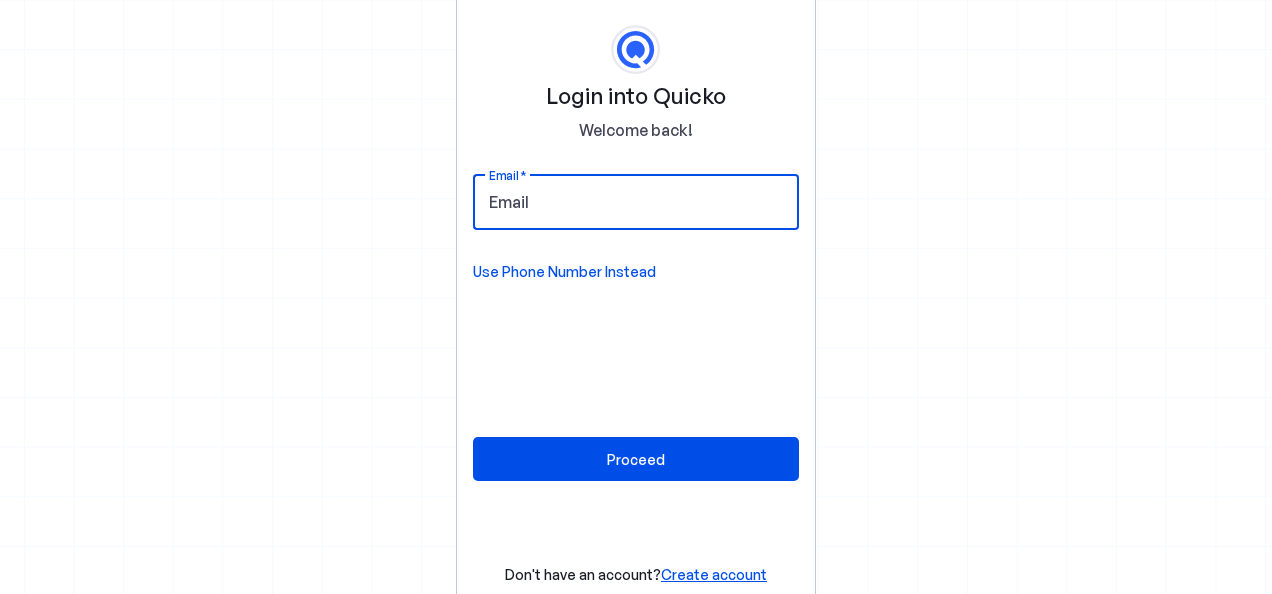 click on "Email" at bounding box center [636, 202] 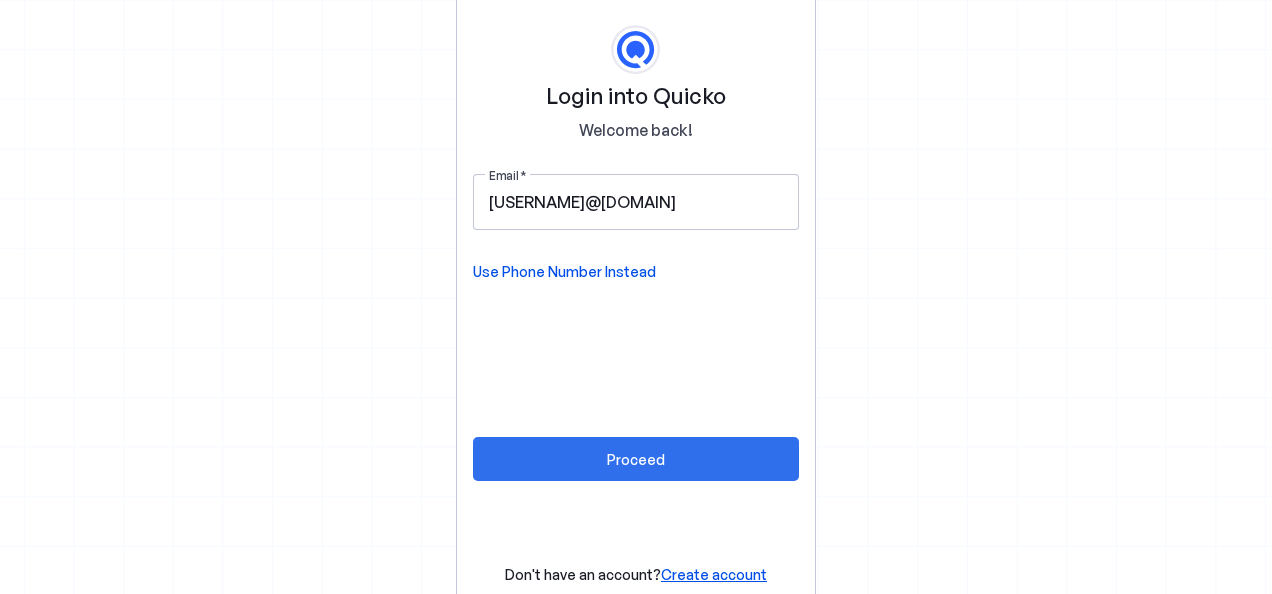 click on "Proceed" at bounding box center (636, 459) 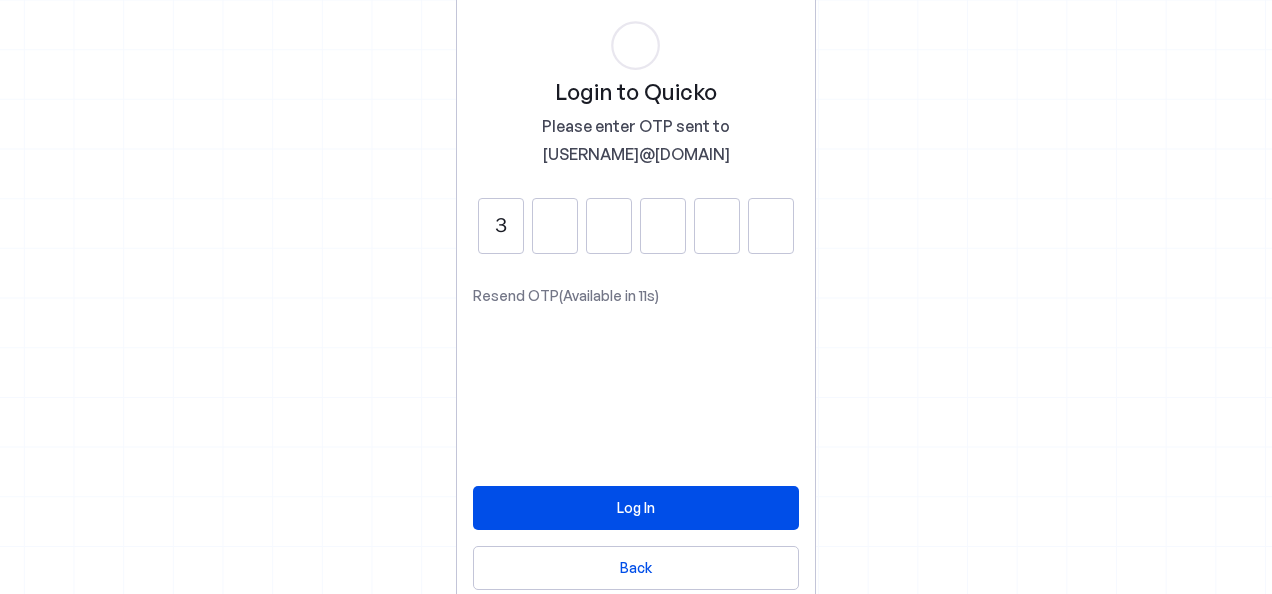 type on "3" 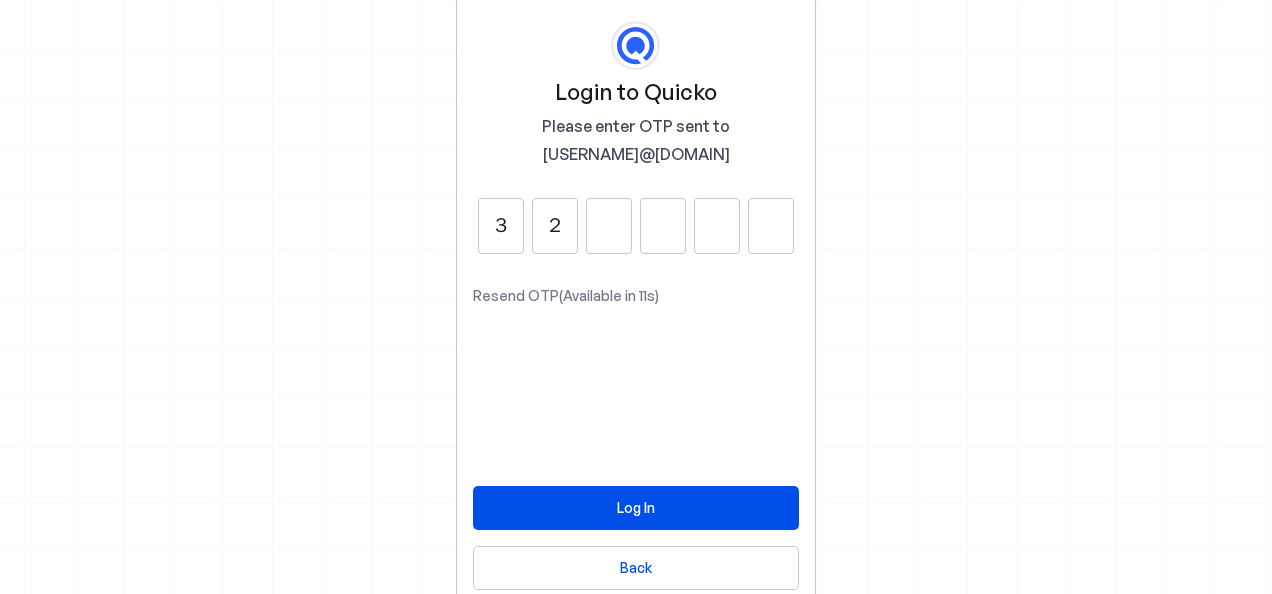 type on "2" 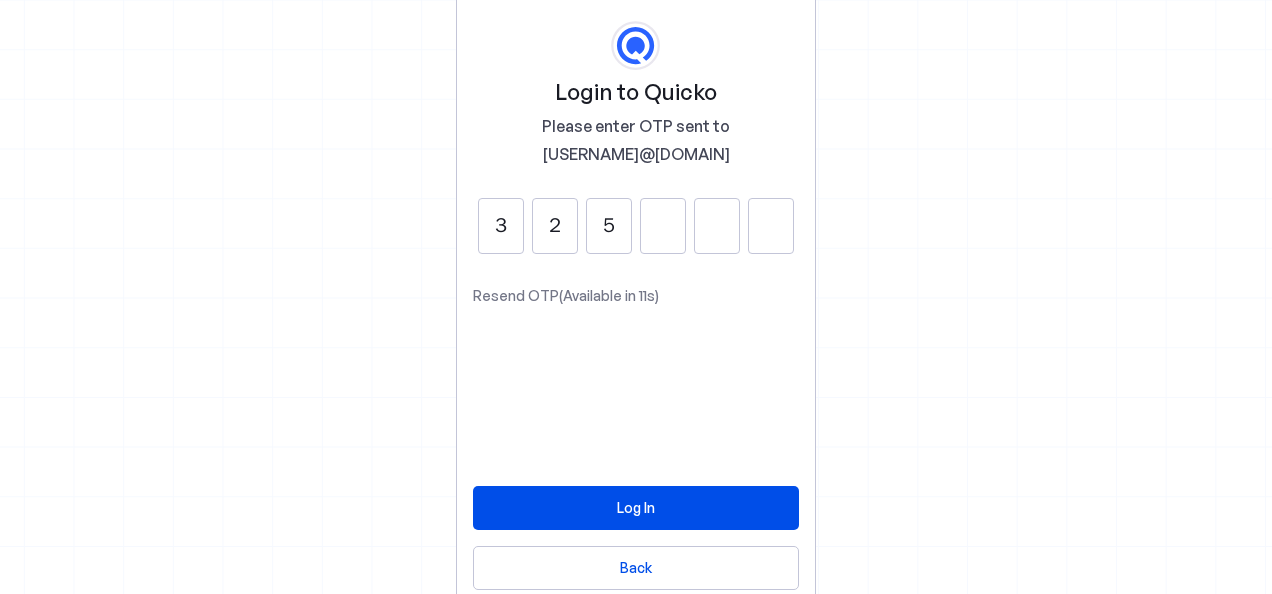type on "5" 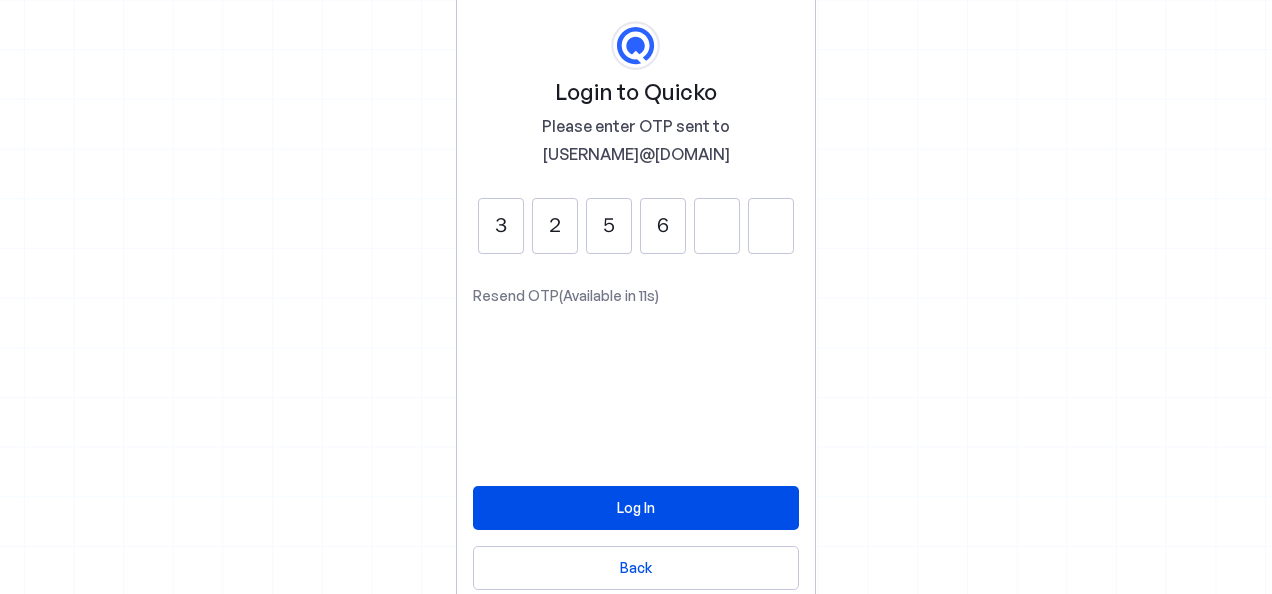 type on "6" 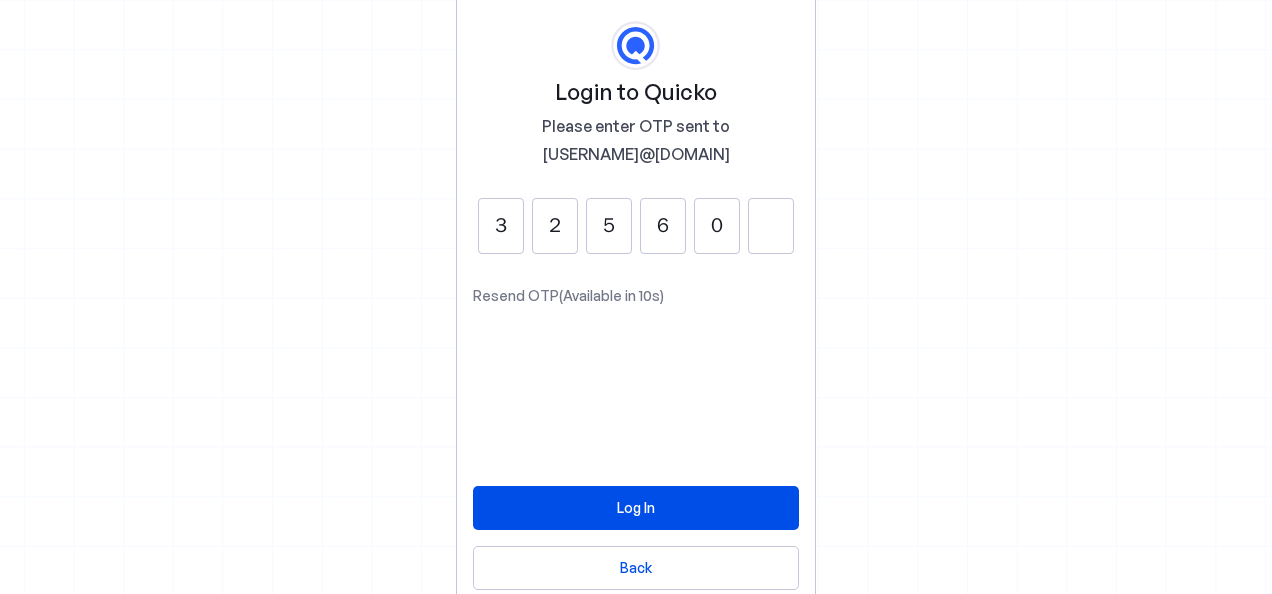 type on "0" 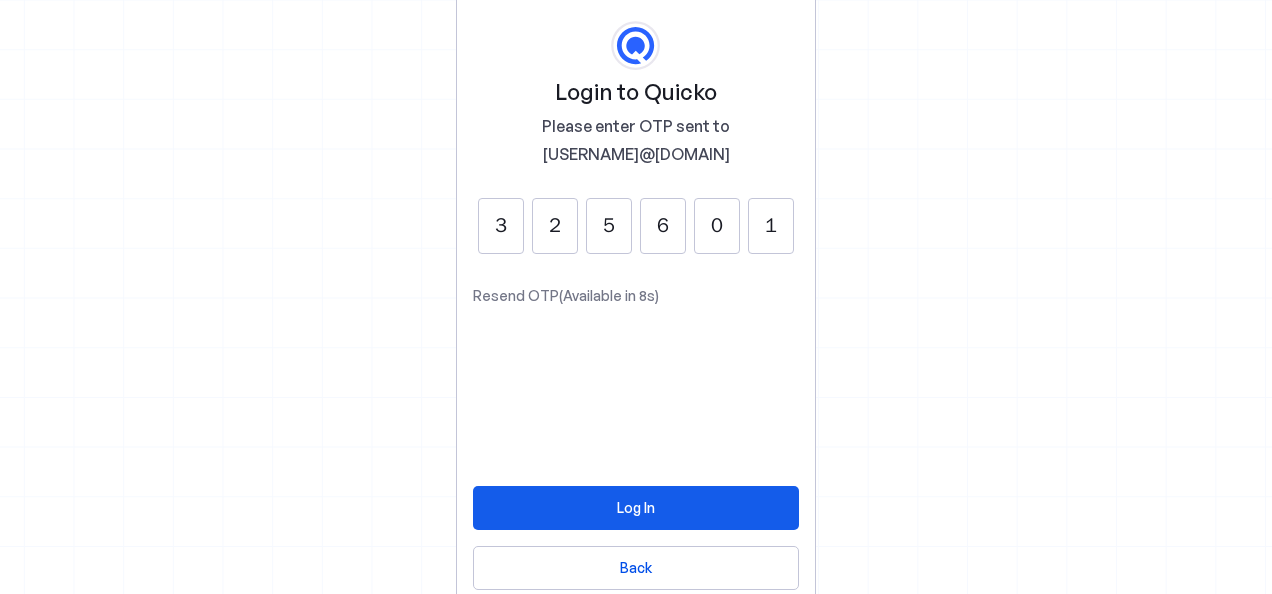 type on "1" 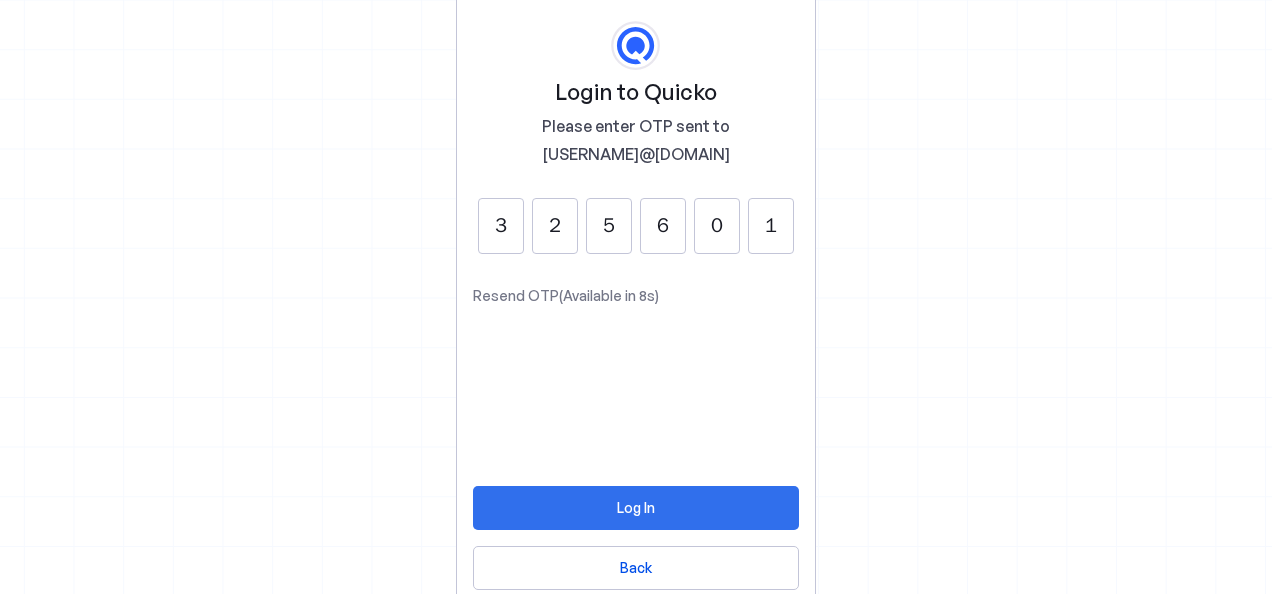 click at bounding box center [636, 508] 